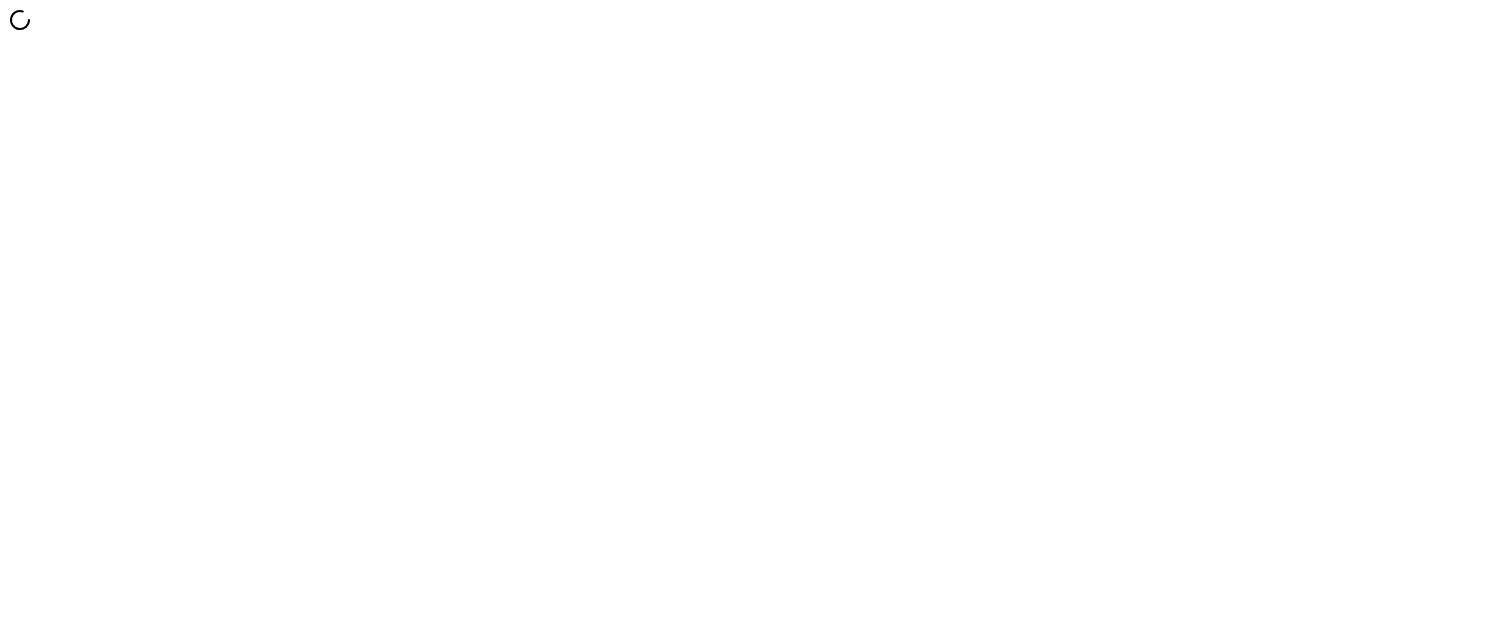 scroll, scrollTop: 0, scrollLeft: 0, axis: both 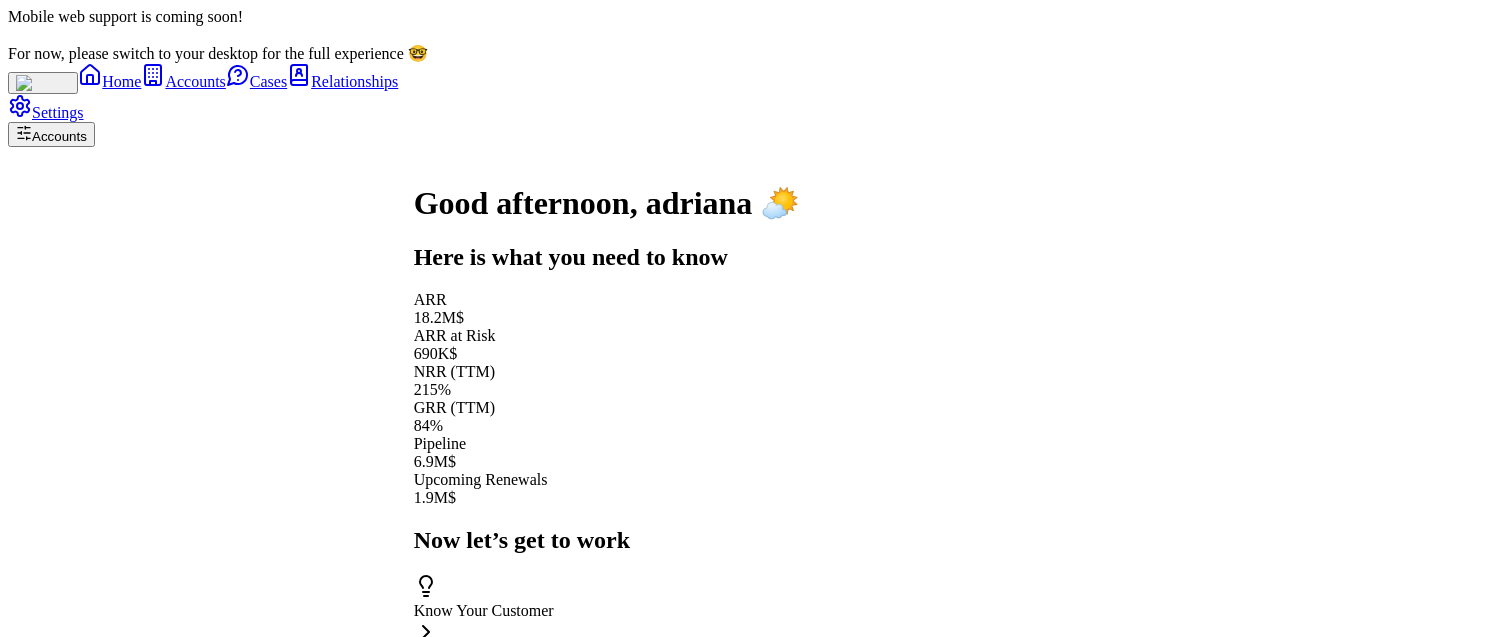 click on "Growth Accelerator" at bounding box center [607, 685] 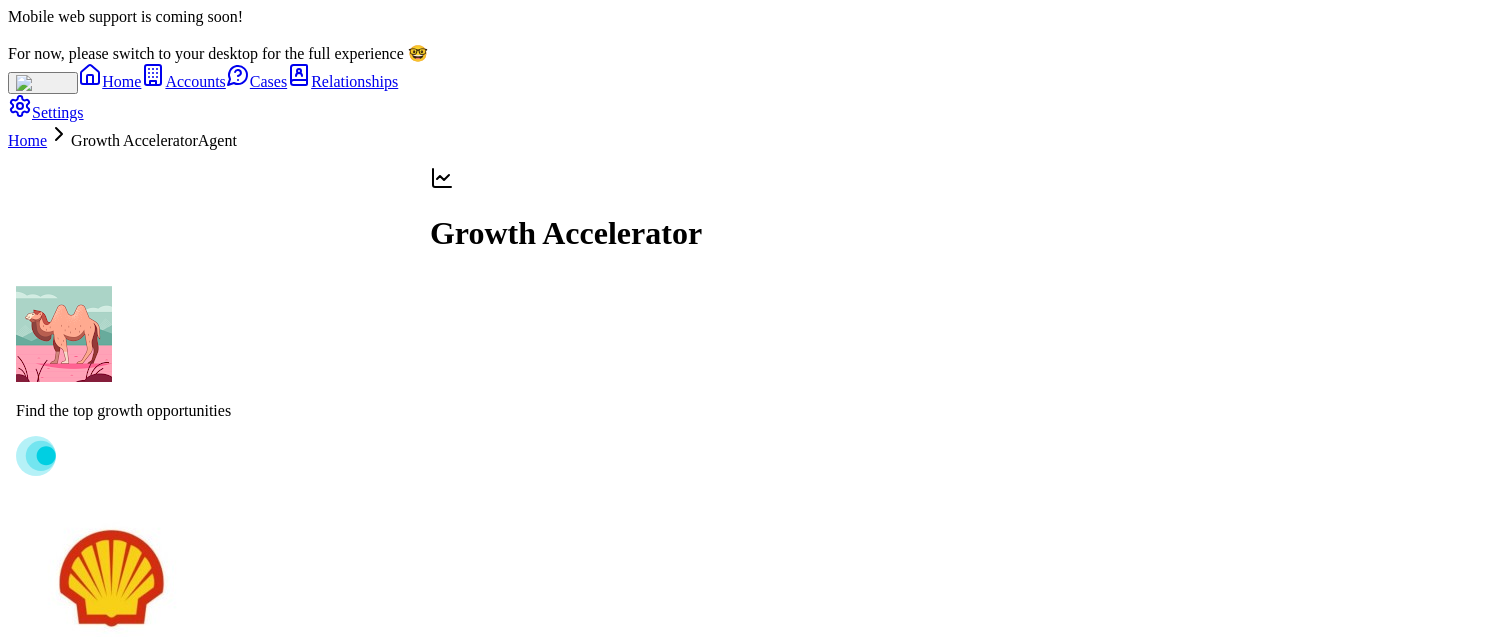 scroll, scrollTop: -1345, scrollLeft: 0, axis: vertical 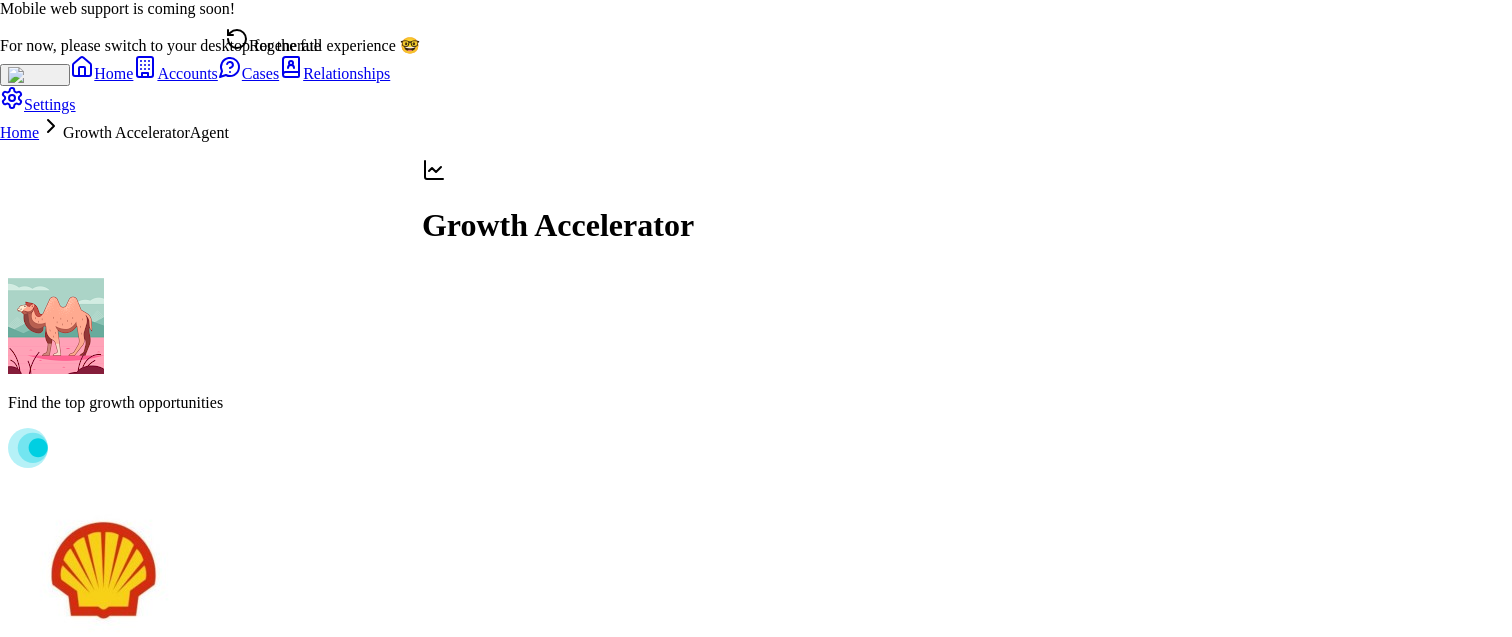click on "Regenerate" at bounding box center (273, 41) 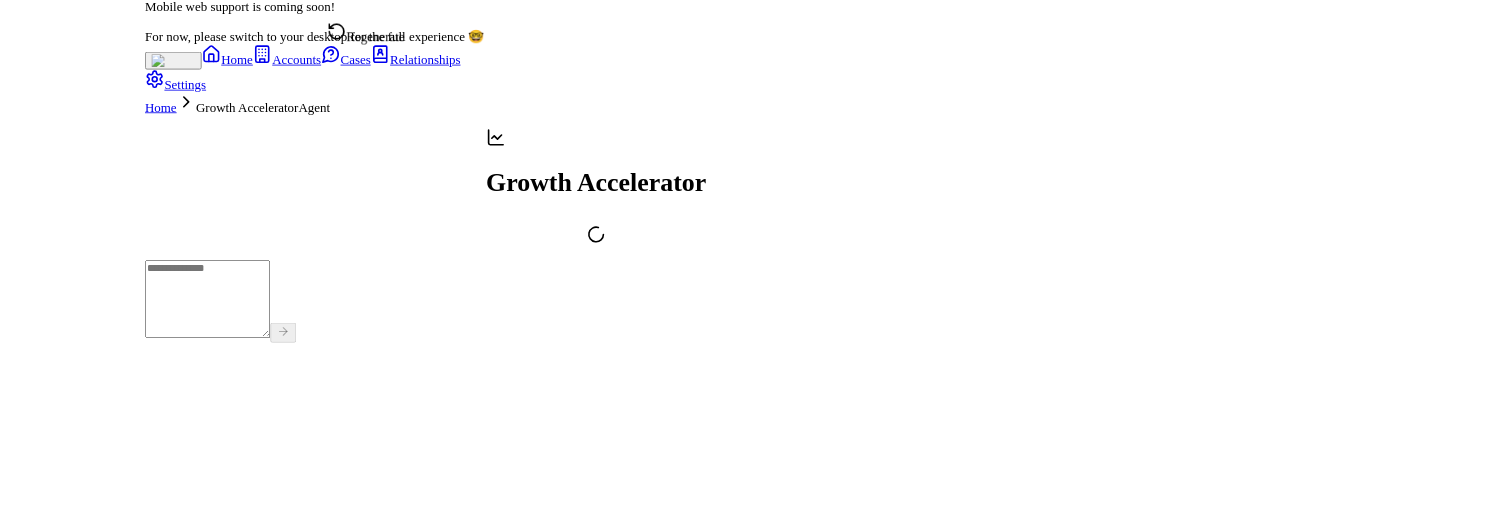 scroll, scrollTop: 0, scrollLeft: 0, axis: both 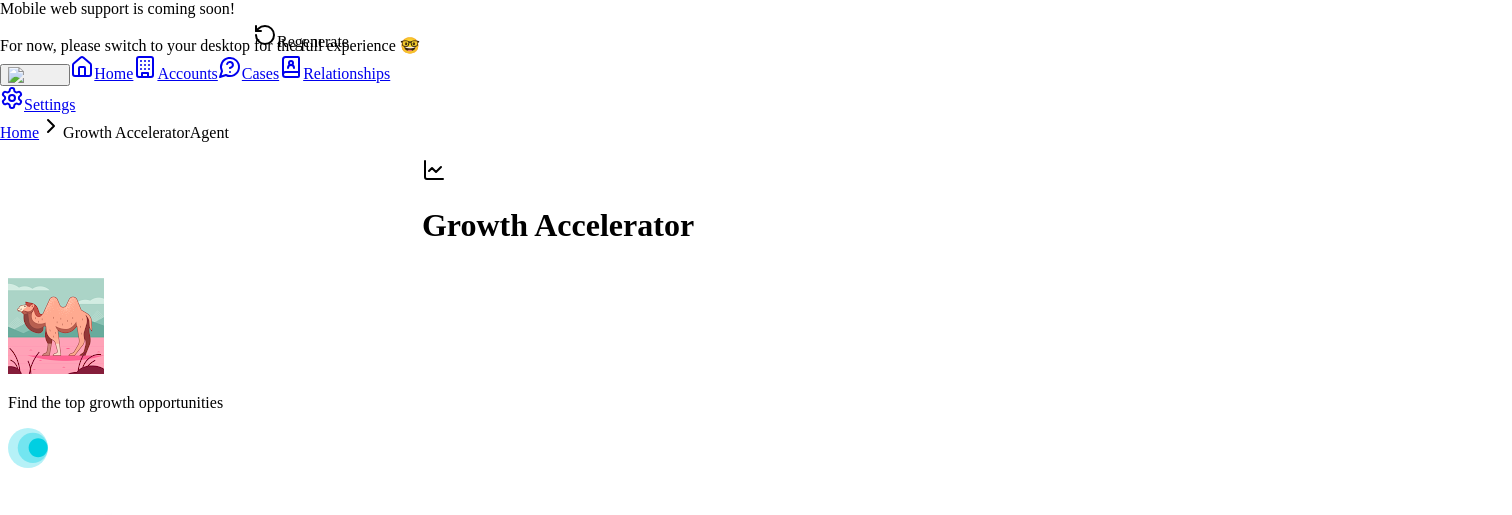 click on "Regenerate" at bounding box center (301, 37) 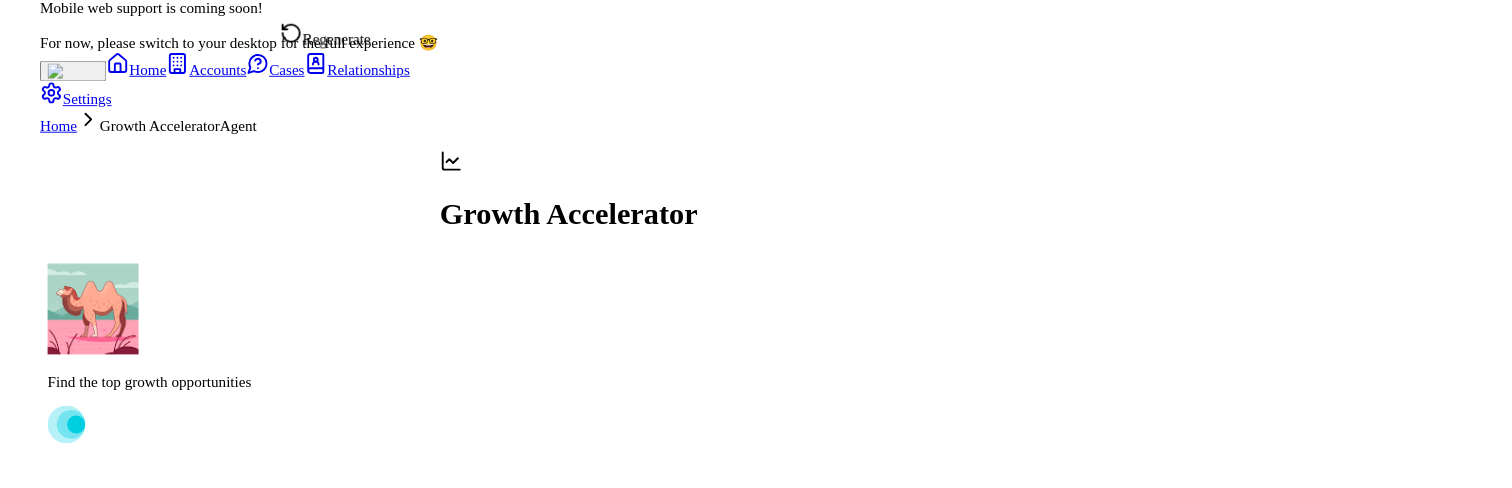 scroll, scrollTop: 0, scrollLeft: 0, axis: both 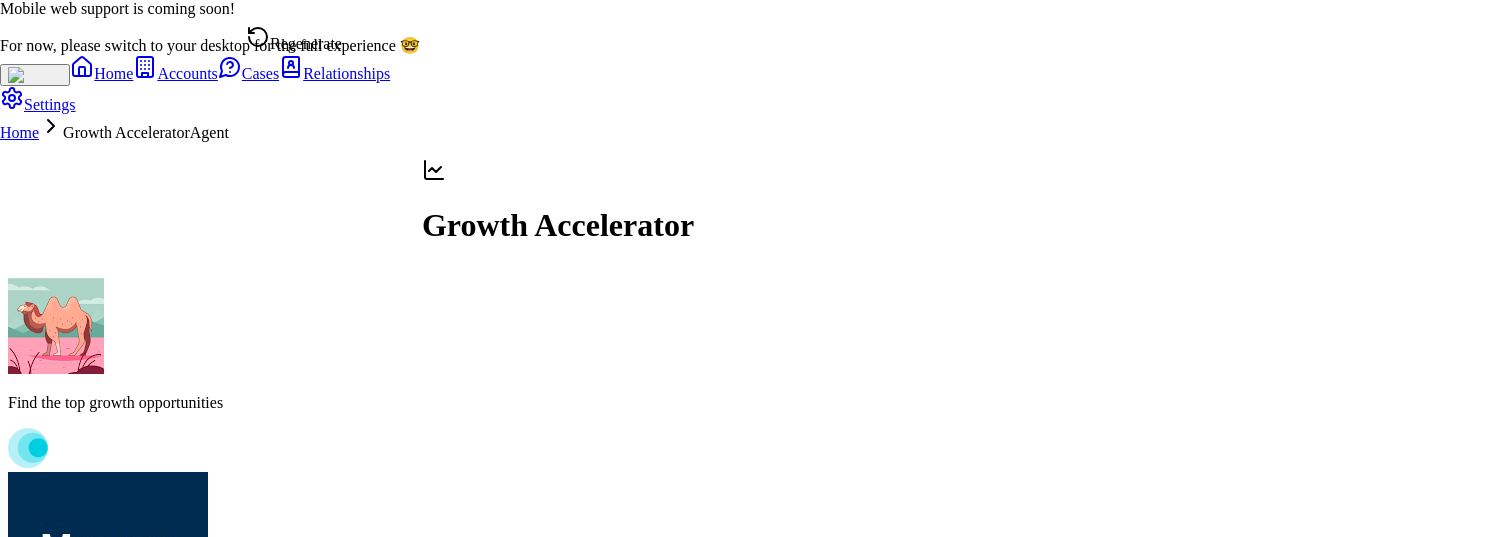 click on "Regenerate" at bounding box center [294, 39] 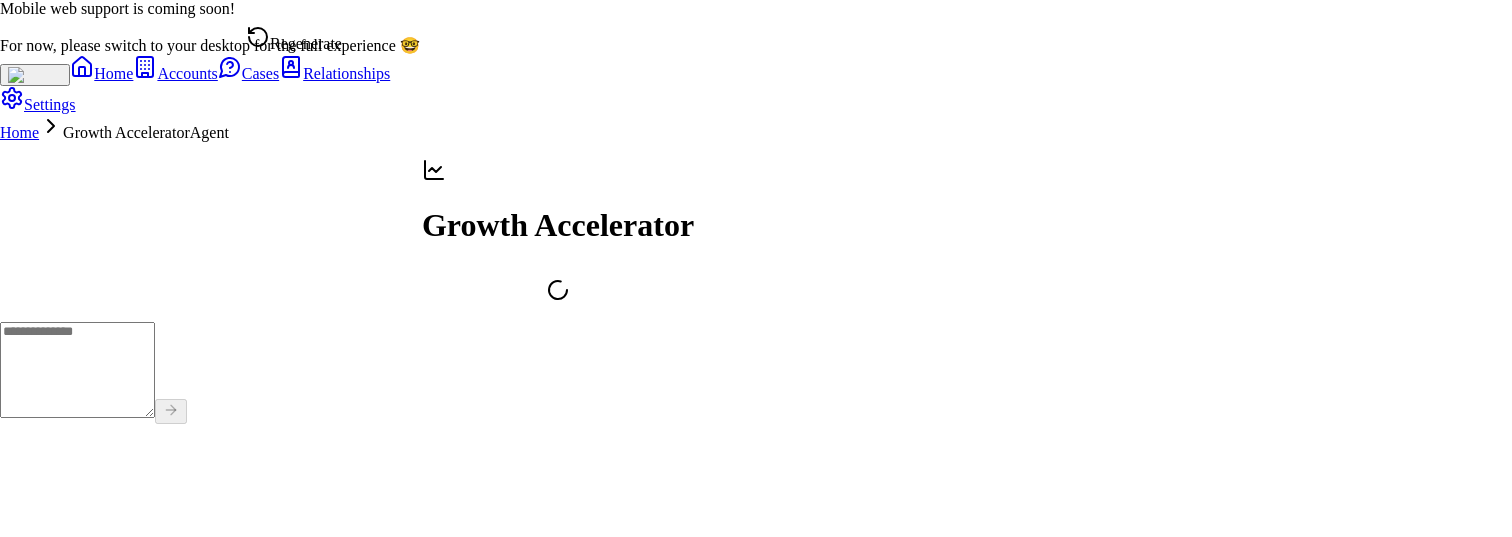 scroll, scrollTop: 0, scrollLeft: 0, axis: both 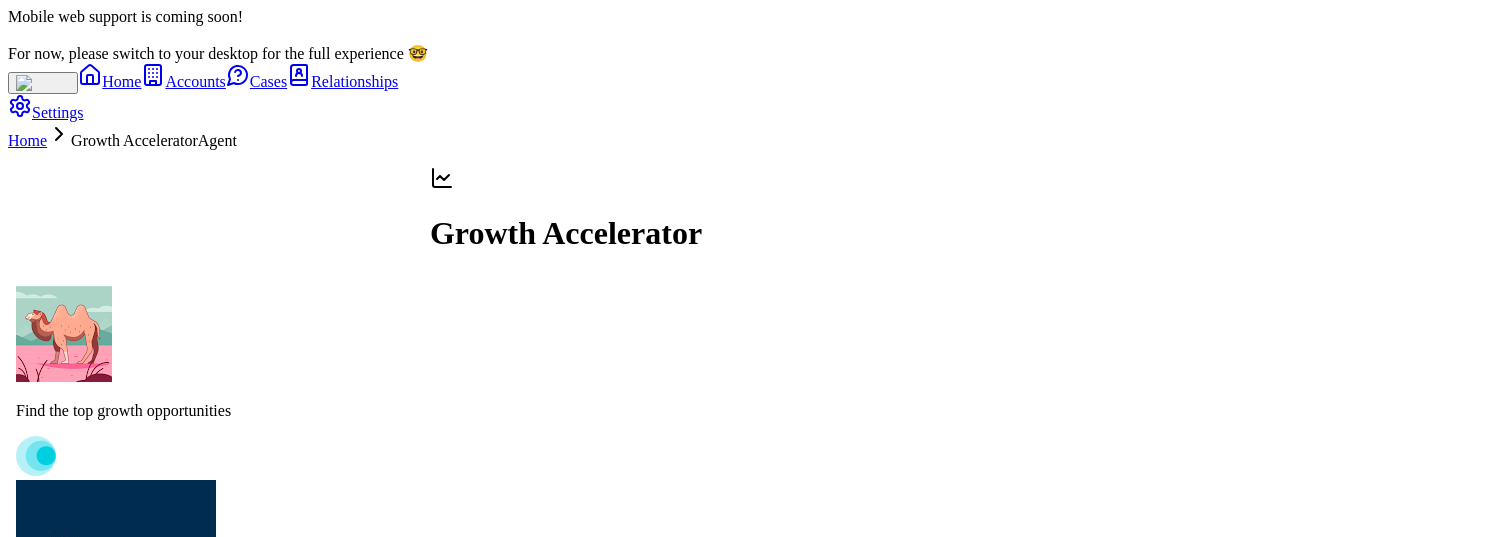 click on "Find the top growth opportunities Morgan Stanley Monetize Internal Data Integration Expertise Morgan Stanley’s ongoing struggles with complex data integration, slow onboarding, and repeated requests for advanced support (e.g., Docker, Snowflake, BI Connector, and performance tuning) reveal a hidden opportunity: offer a premium, white-glove 'Enterprise Data Integration Accelerator' service. This would bundle expert-led onboarding, custom connector development, and performance optimization as a paid expansion, targeting their pain around time-to-value and internal resource constraints. Propose Data Integration Accelerator Dig In Share Follow
Boehringer Ingelheim Voicebox-Driven Supply Chain Analytics Suite Launch Voicebox Supply Chain Suite Dig In Share Follow
Dell Tier 1 HA/DR Compliance Package for Dell Pitch Tier 1 Compliance Package Dig In Share Follow
Southcom Multi-COCOM Expansion Play for Southcom Initiate Multi-COCOM Expansion Dig In Share Follow
Procter & Gamble Dig In Share Follow
Bosch" at bounding box center (756, 1460) 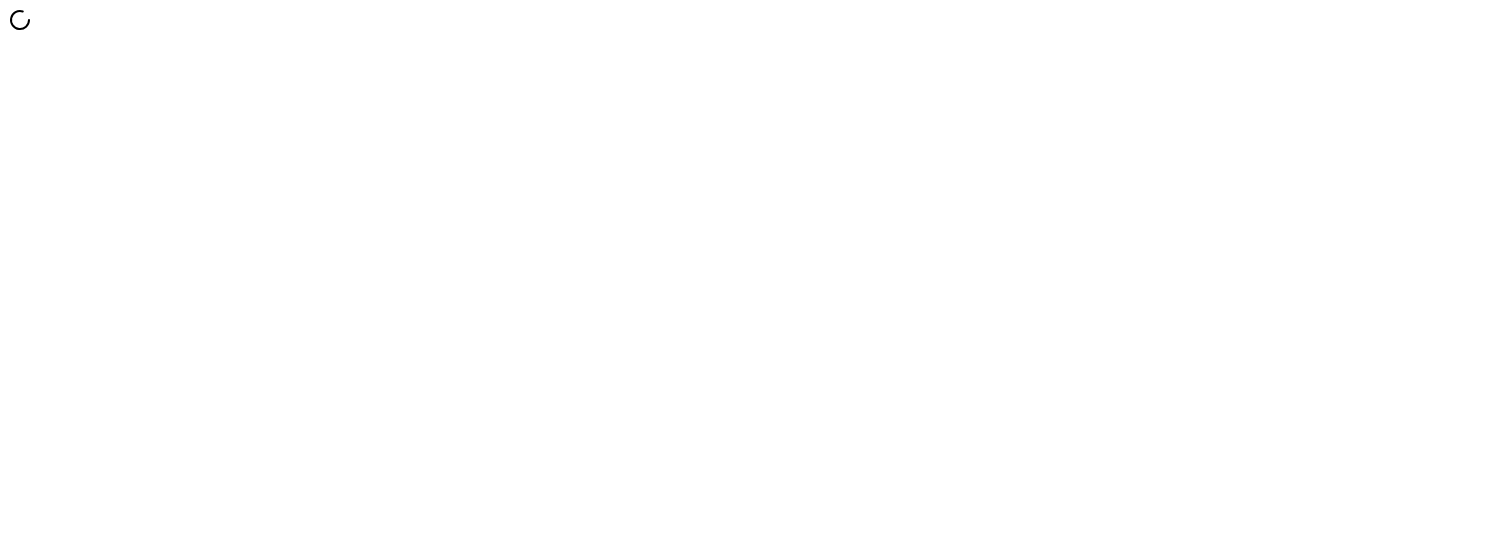 scroll, scrollTop: 0, scrollLeft: 0, axis: both 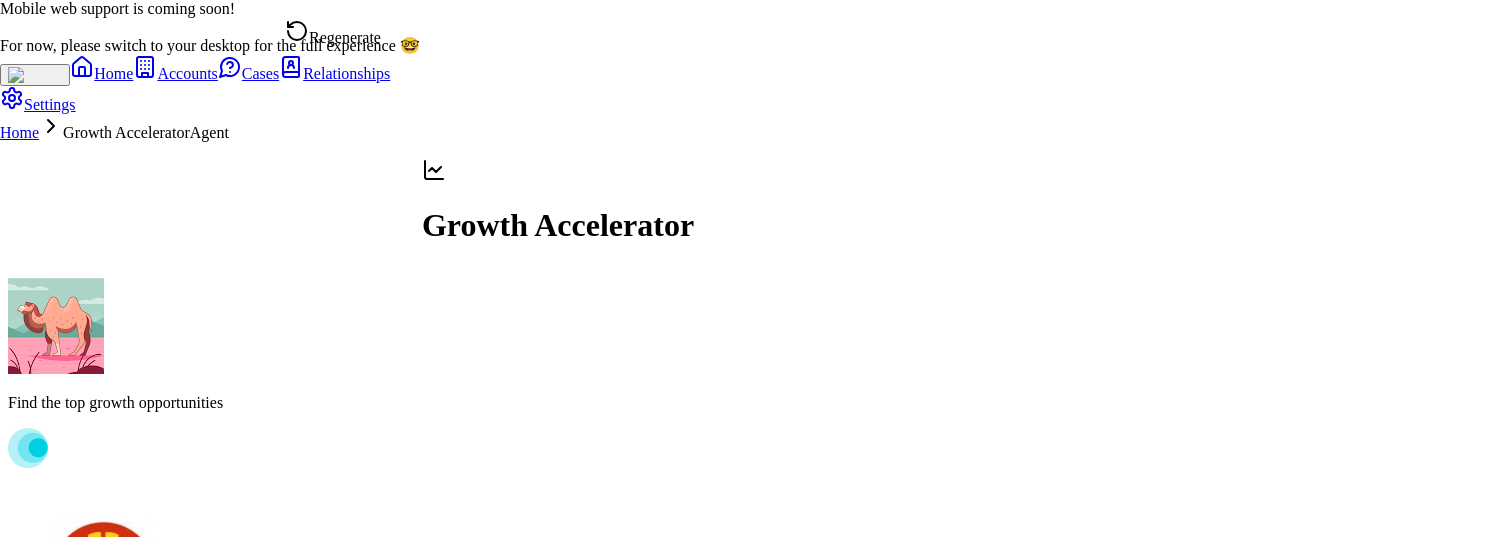 click on "Regenerate" at bounding box center (333, 33) 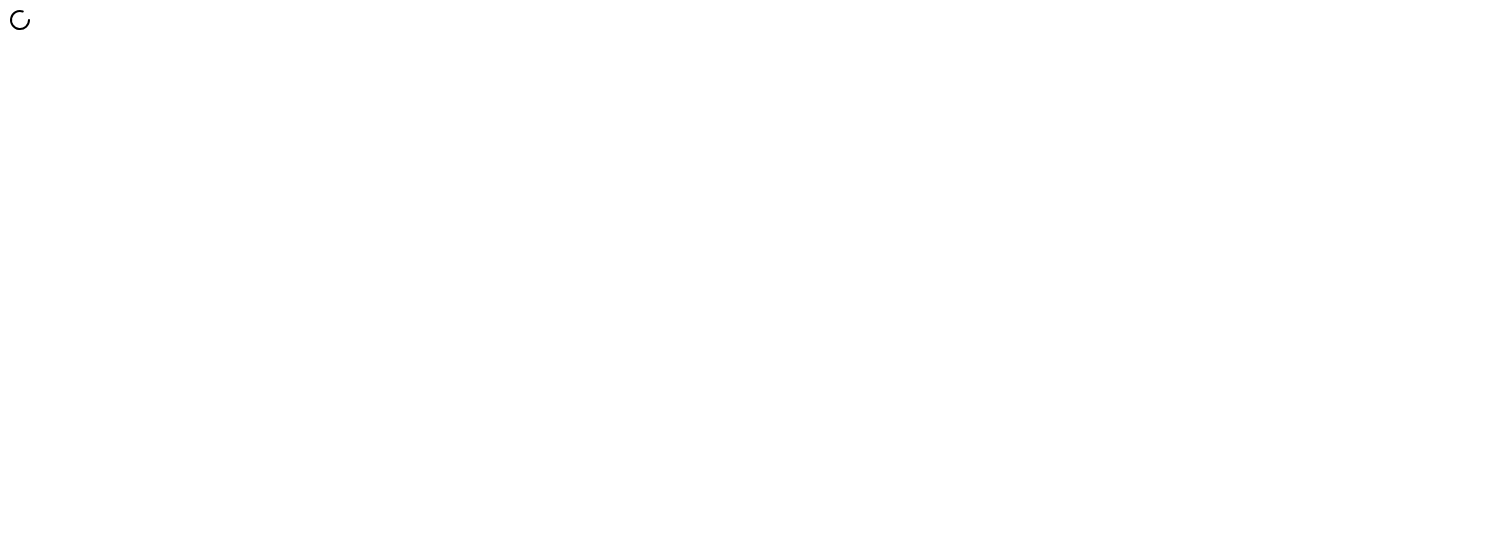scroll, scrollTop: 0, scrollLeft: 0, axis: both 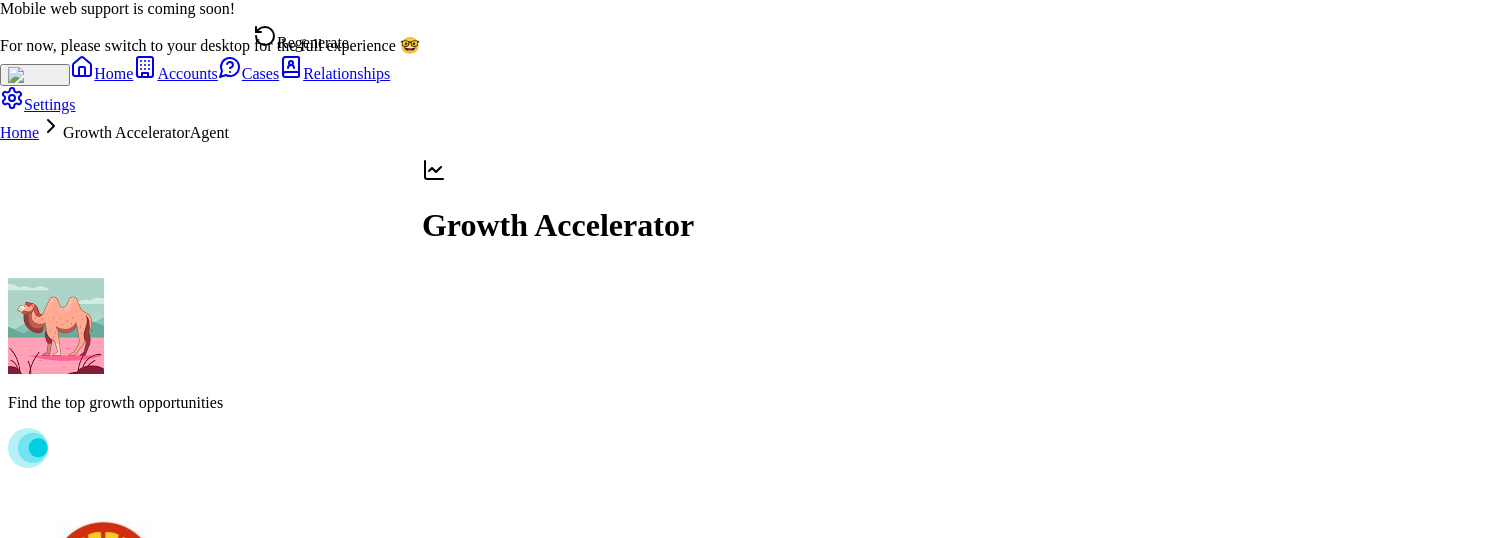 click on "Mobile web support is coming soon! For now, please switch to your desktop for the full experience 🤓 Home Accounts Cases Relationships Settings Home Growth Accelerator  Agent Find the top growth opportunities Shell Shell: Enterprise-Wide Data Democratization Play Shell’s cross-functional teams are actively piloting Stardog for 5+ use cases, with business stakeholders requesting to lift use case restrictions and expand to additional domains. Shell’s enterprise architecture team is driving a whitelisting process for broad SaaS adoption, and commercial alignment is underway for a multi-use-case, multi-domain contract. Proactively propose an enterprise-wide, unlimited-use-case tier to accelerate adoption and lock in multi-year value. Propose Enterprise Expansion Play Dig In Share Follow
Dell Dell: Tier 1 App Standardization Opportunity Launch Tier 1 Standardization Play Dig In Share Follow
Southcom Southcom: Multi-COCOM Expansion Play Drive Multi-COCOM Expansion Dig In Share Follow
Dig In Share Follow" at bounding box center [756, 1440] 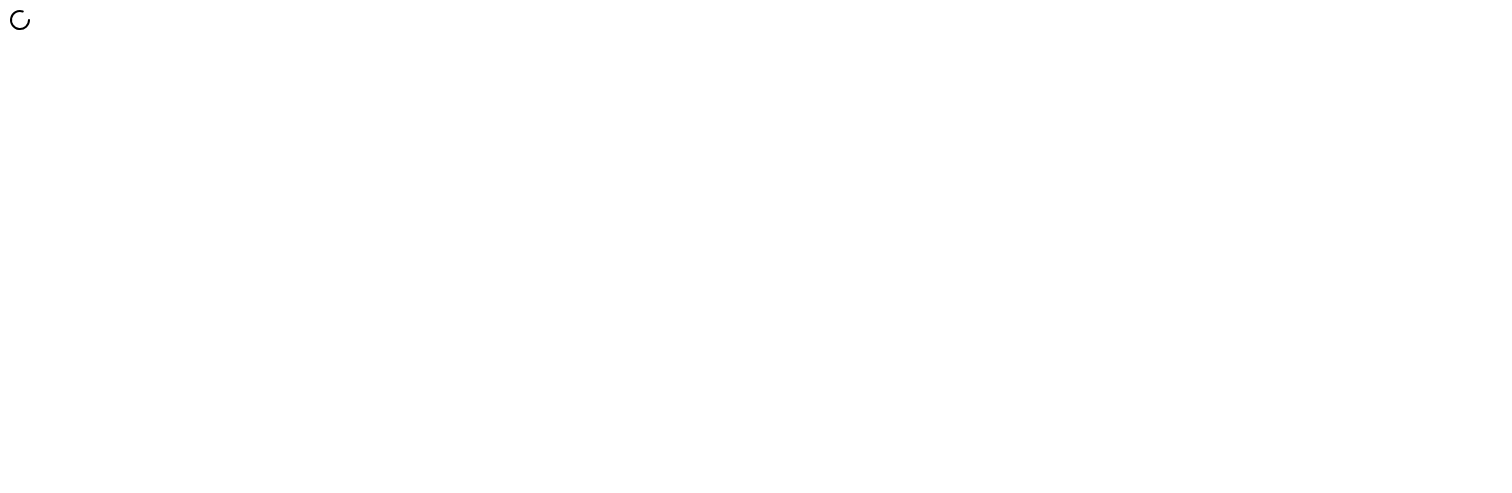 scroll, scrollTop: 0, scrollLeft: 0, axis: both 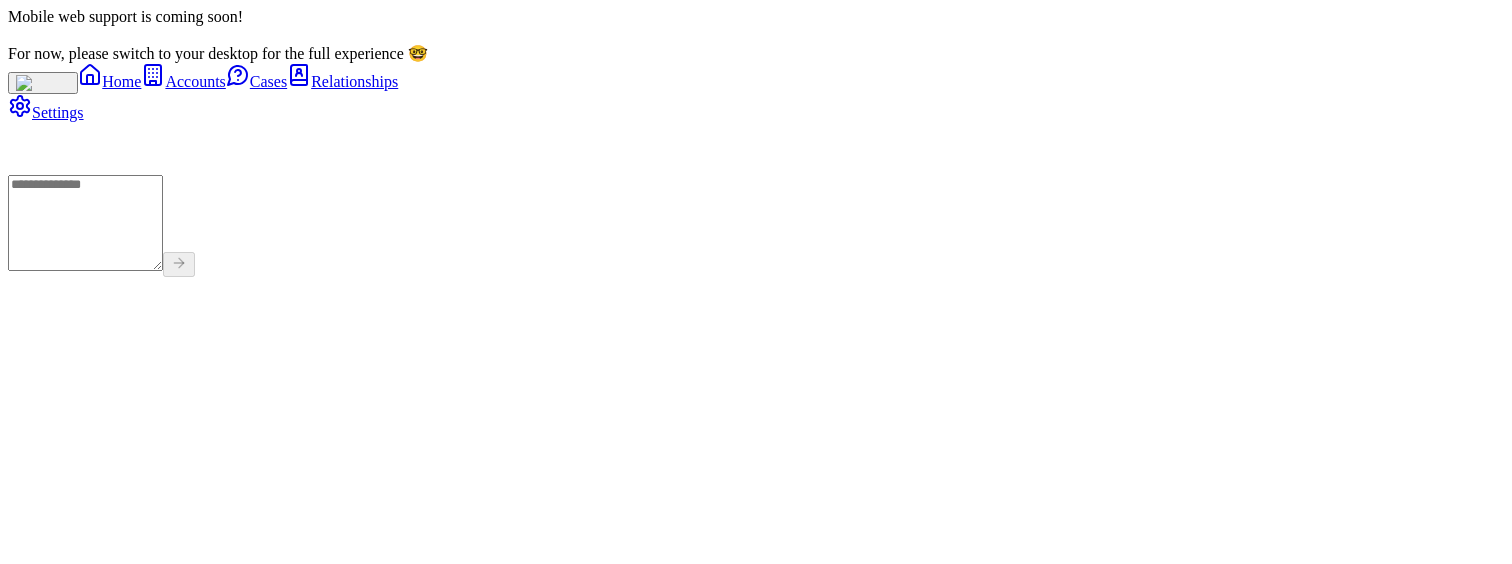 click at bounding box center (756, 148) 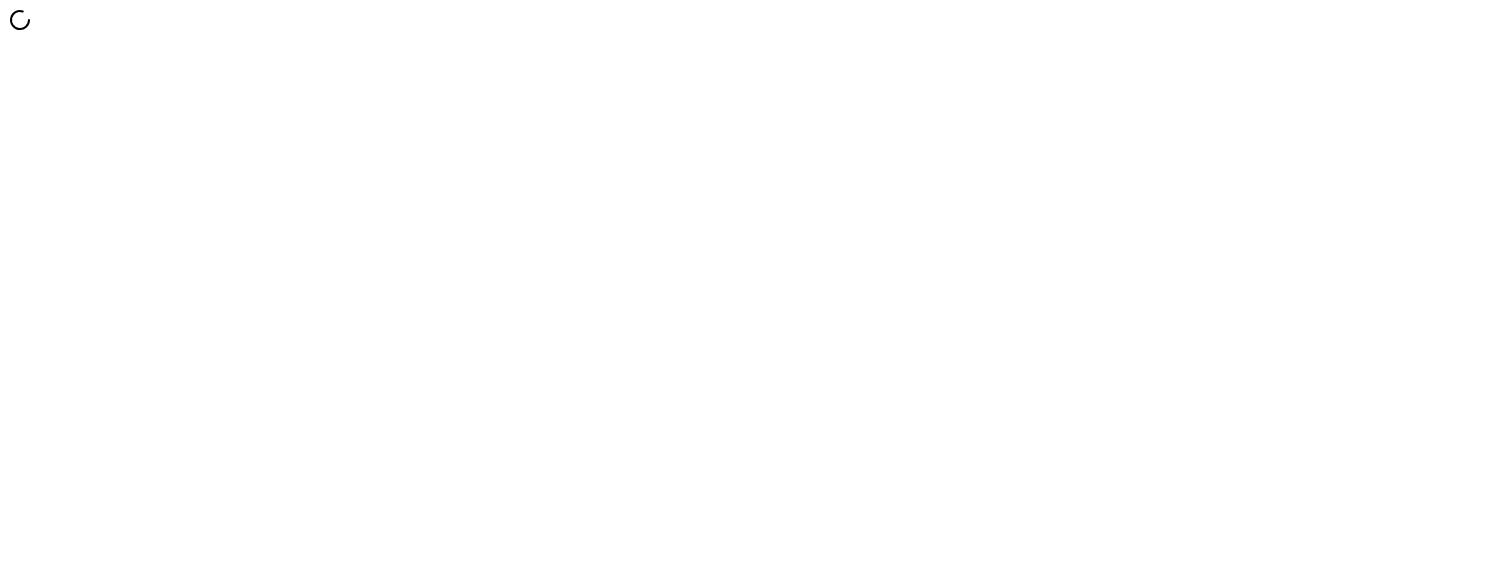scroll, scrollTop: 0, scrollLeft: 0, axis: both 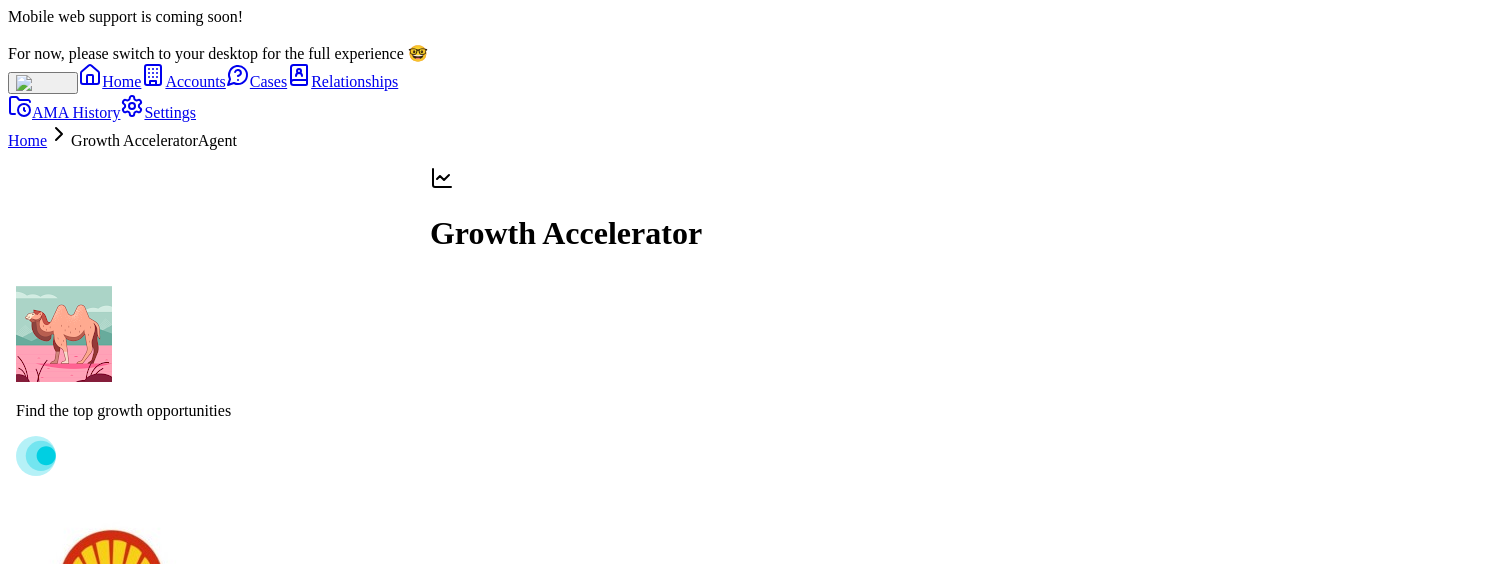 click 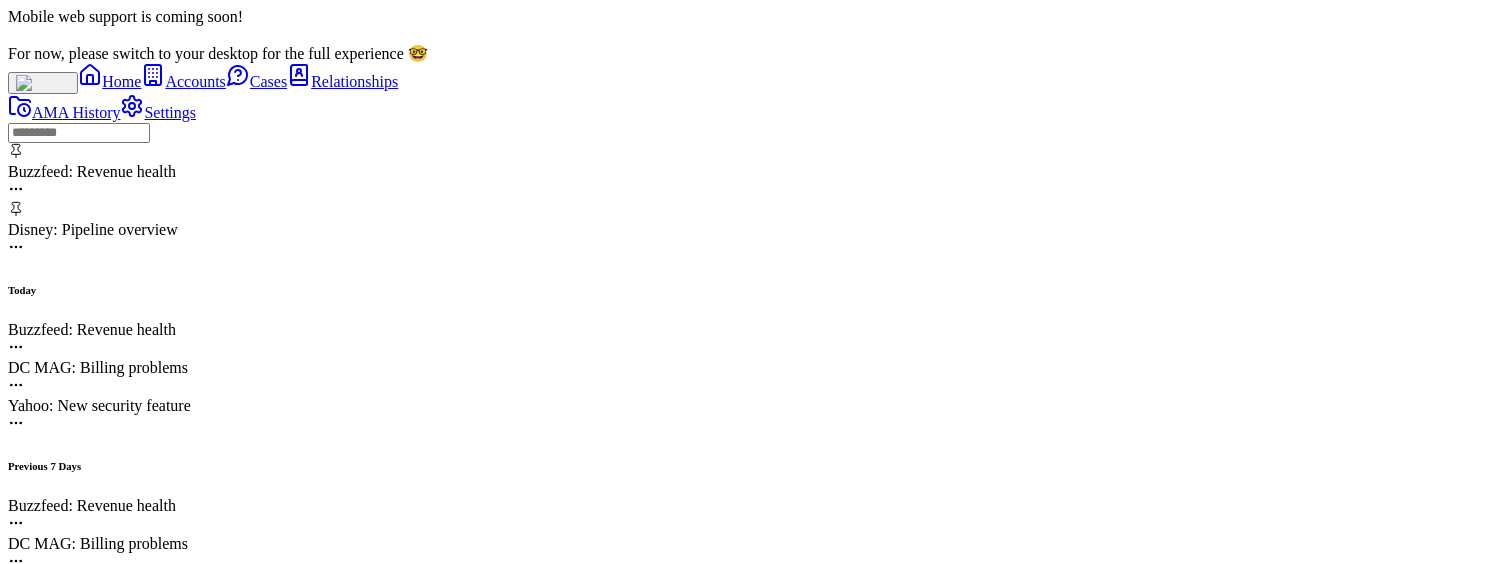 scroll, scrollTop: 340, scrollLeft: 0, axis: vertical 